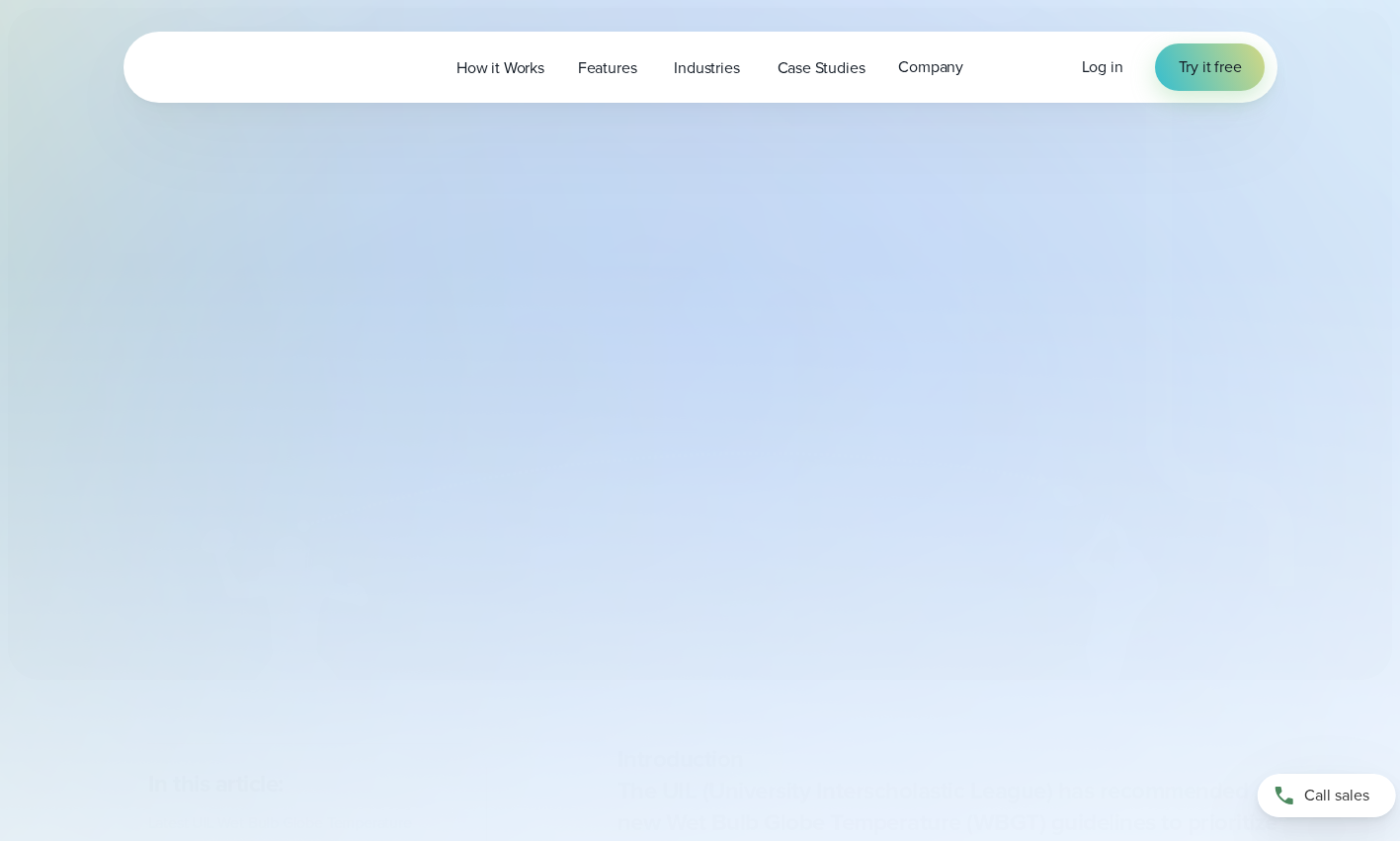 scroll, scrollTop: 0, scrollLeft: 0, axis: both 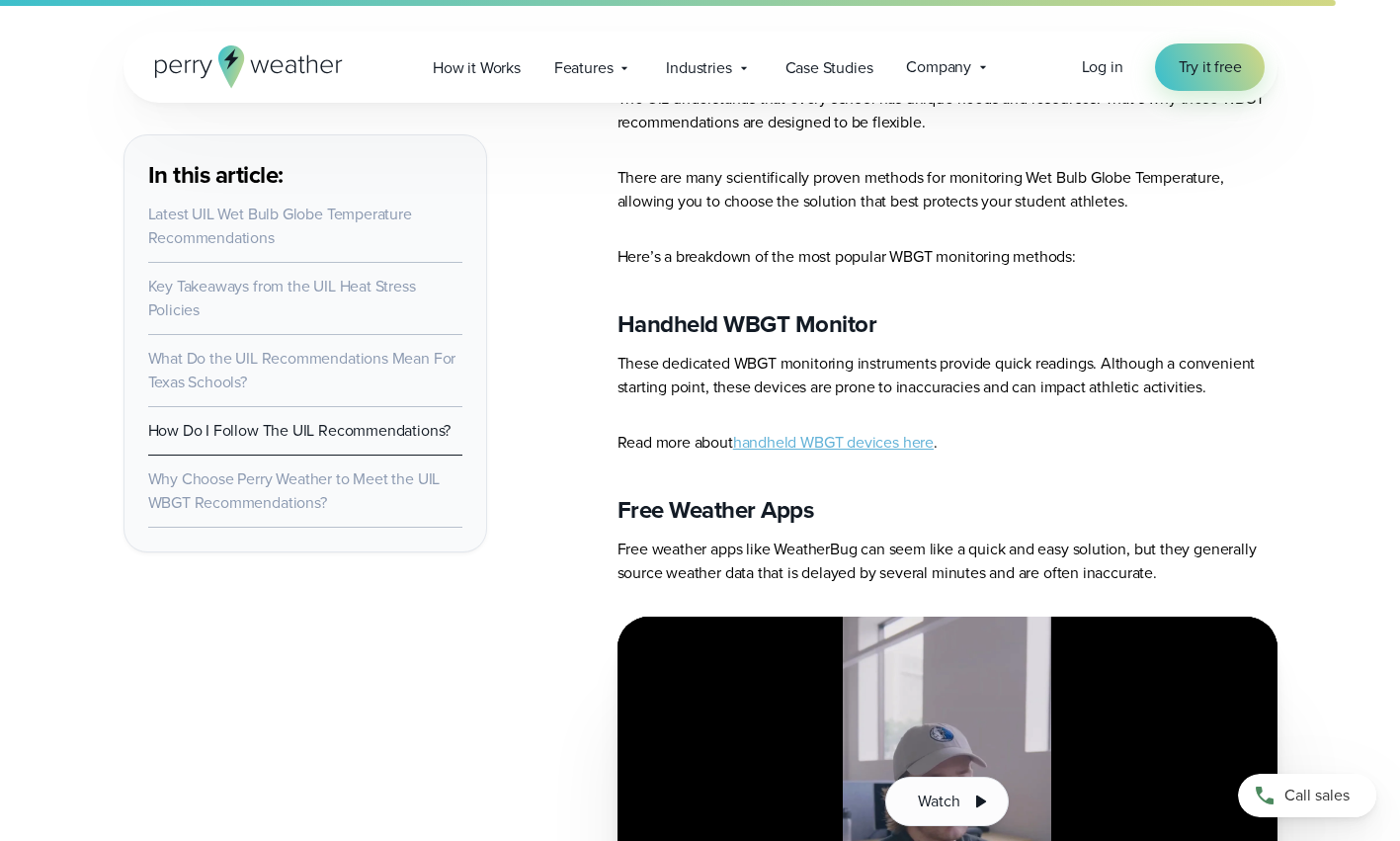 click on "handheld WBGT devices here" at bounding box center [833, 442] 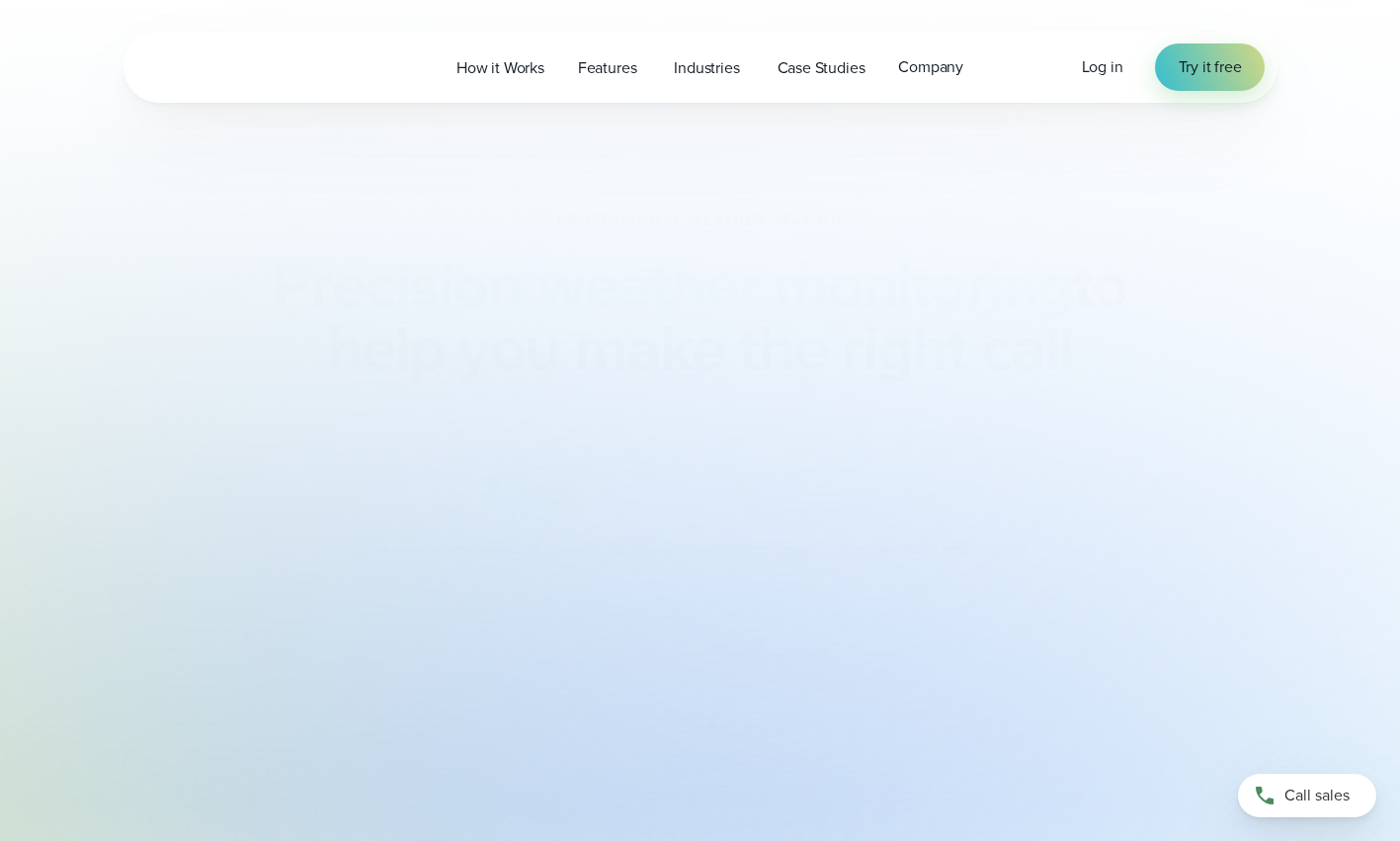 scroll, scrollTop: 0, scrollLeft: 0, axis: both 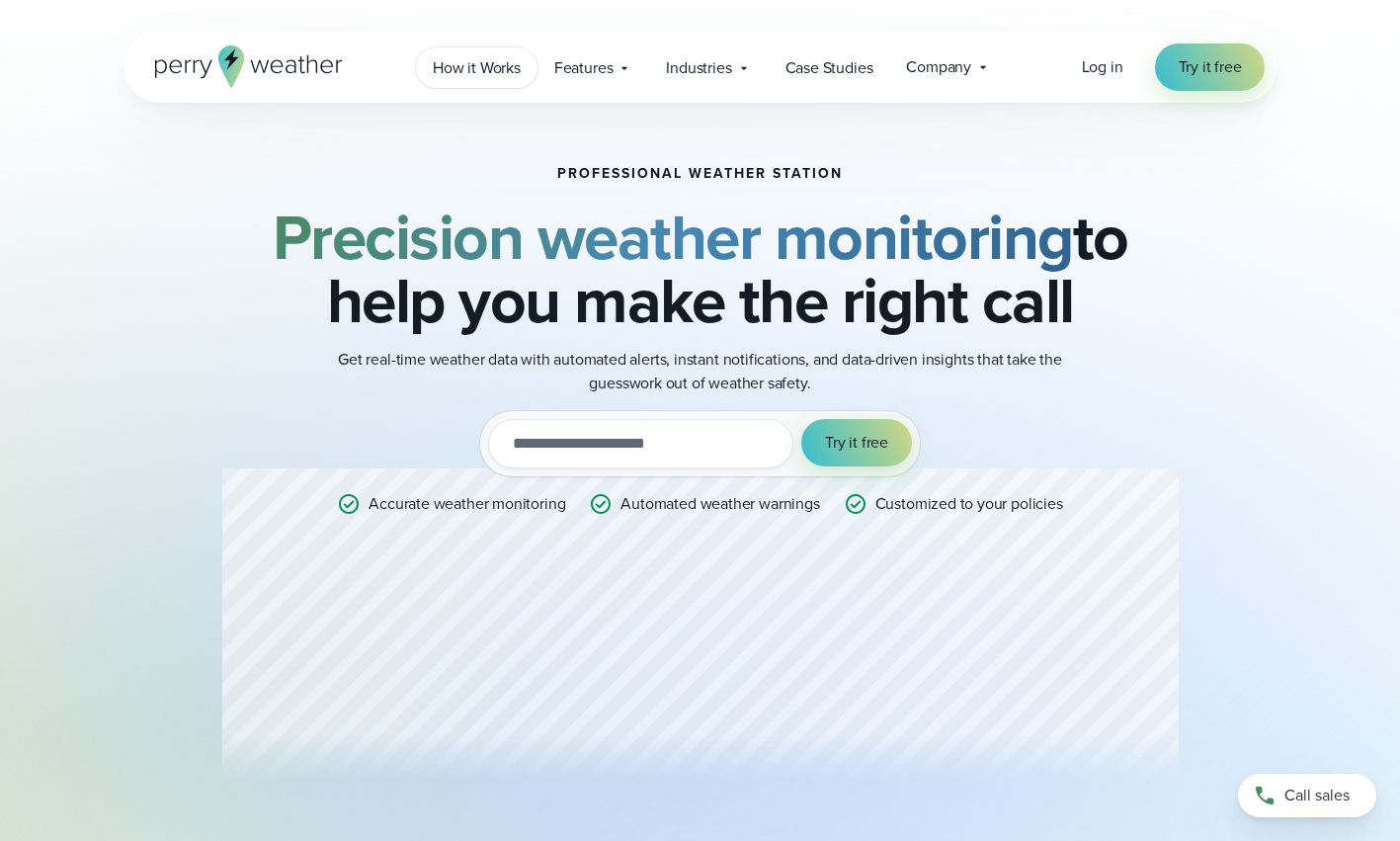 click on "How it Works" at bounding box center (476, 68) 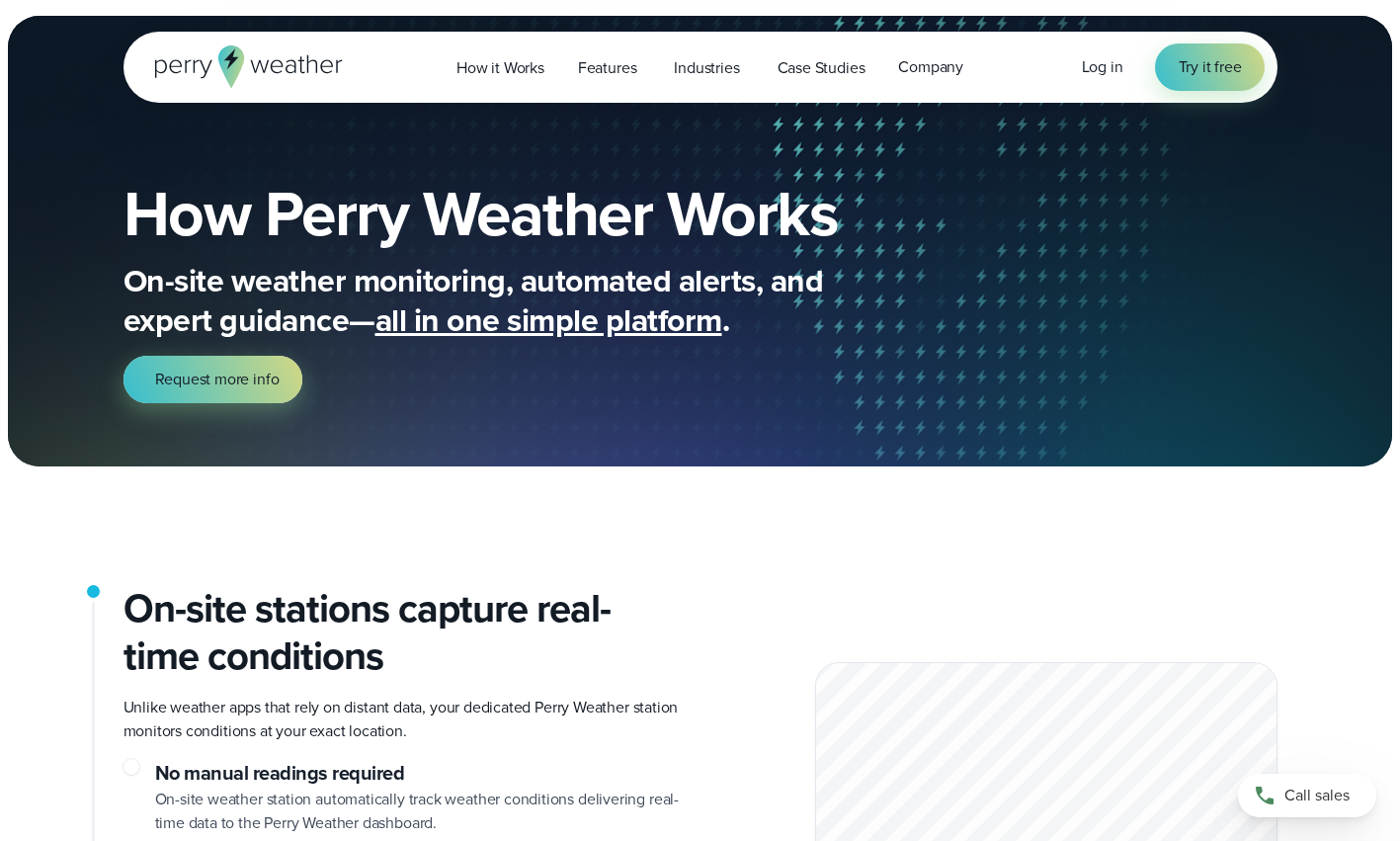 scroll, scrollTop: 0, scrollLeft: 0, axis: both 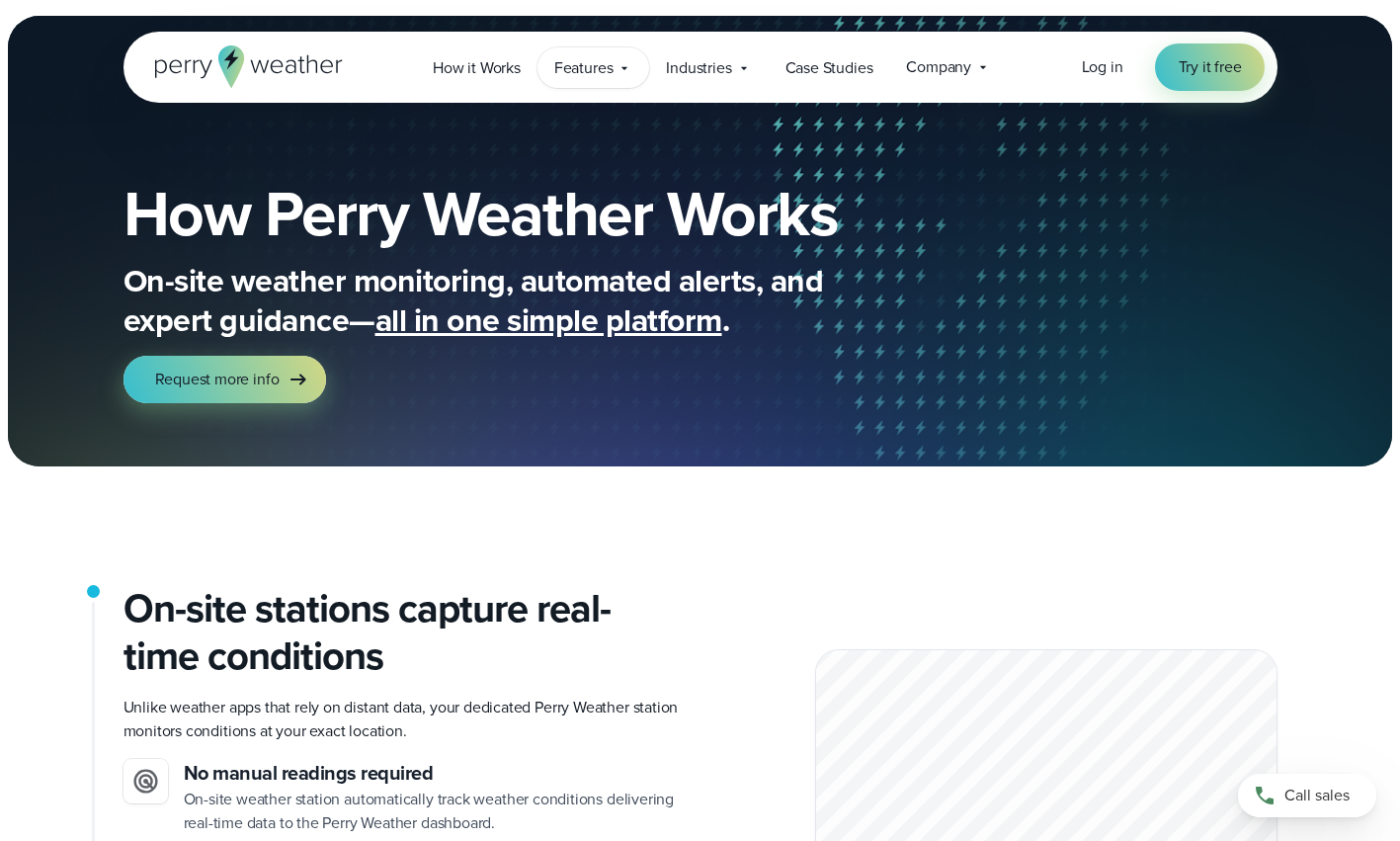 click 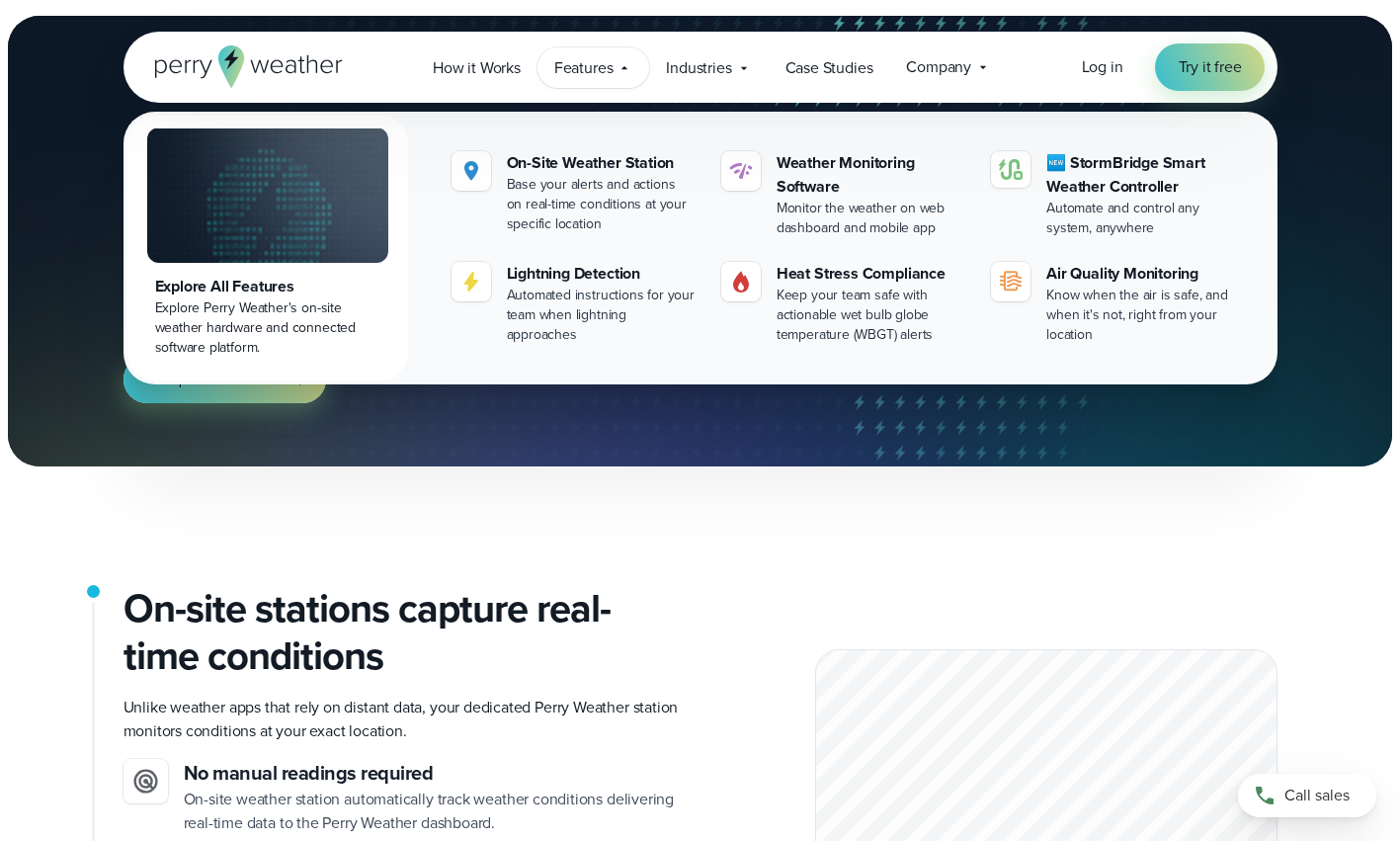 click on "Features
Explore All Features
Explore Perry Weather's on-site weather hardware and connected software platform." at bounding box center [594, 67] 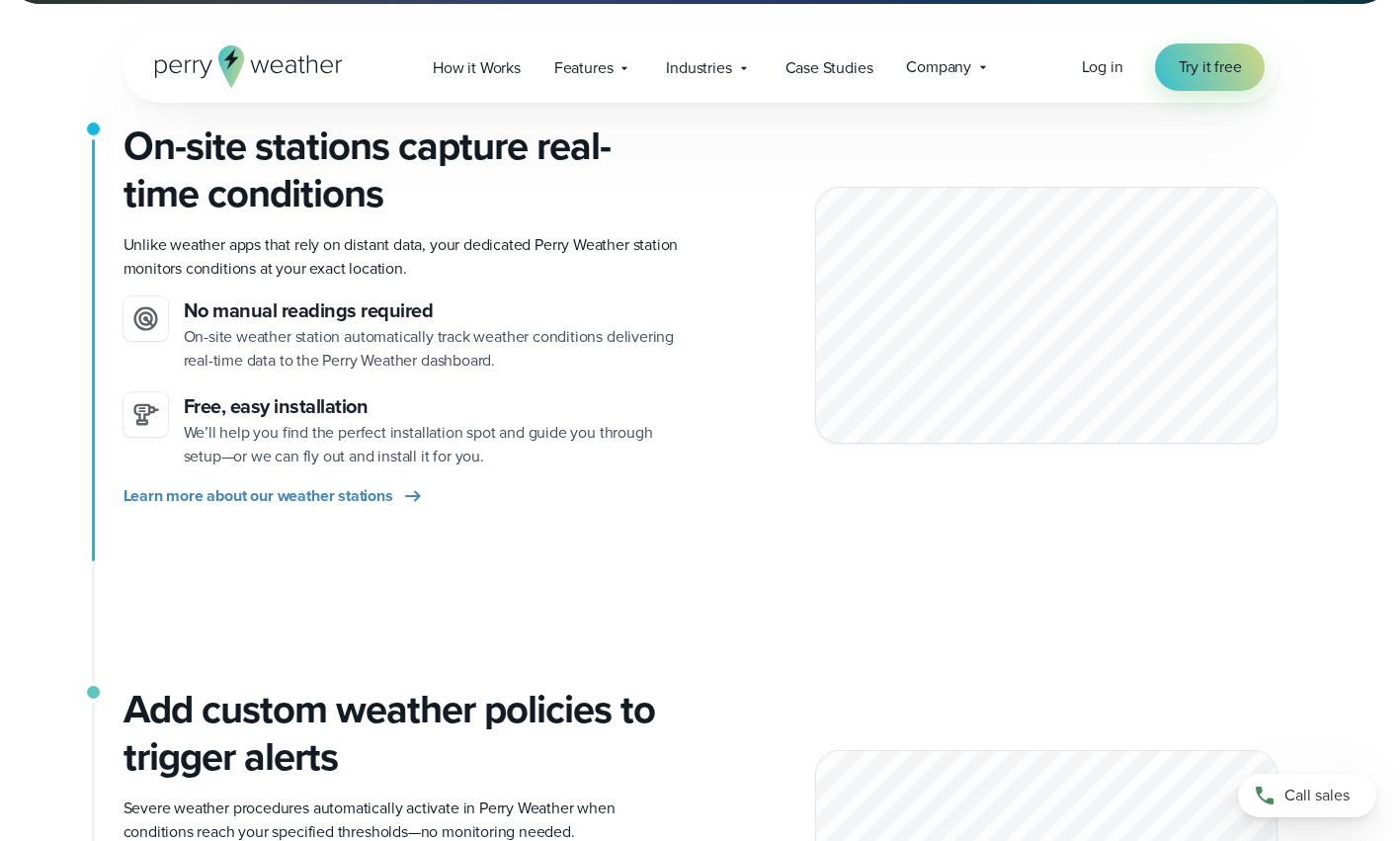 scroll, scrollTop: 0, scrollLeft: 0, axis: both 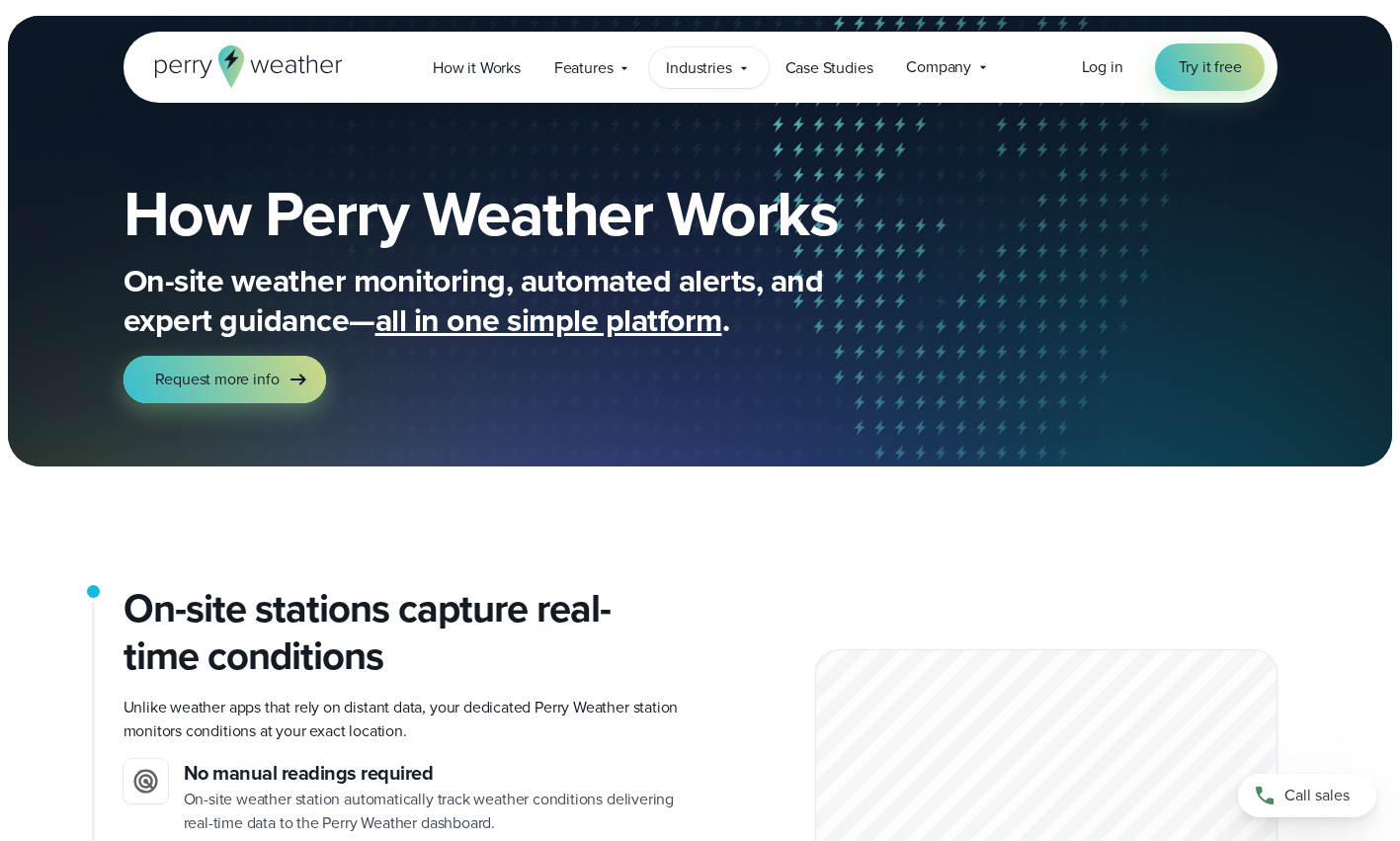 click on "Industries
Featured Case Study
How PGA of America is Prioritizing Golfer Safety with Perry Weather" at bounding box center [708, 67] 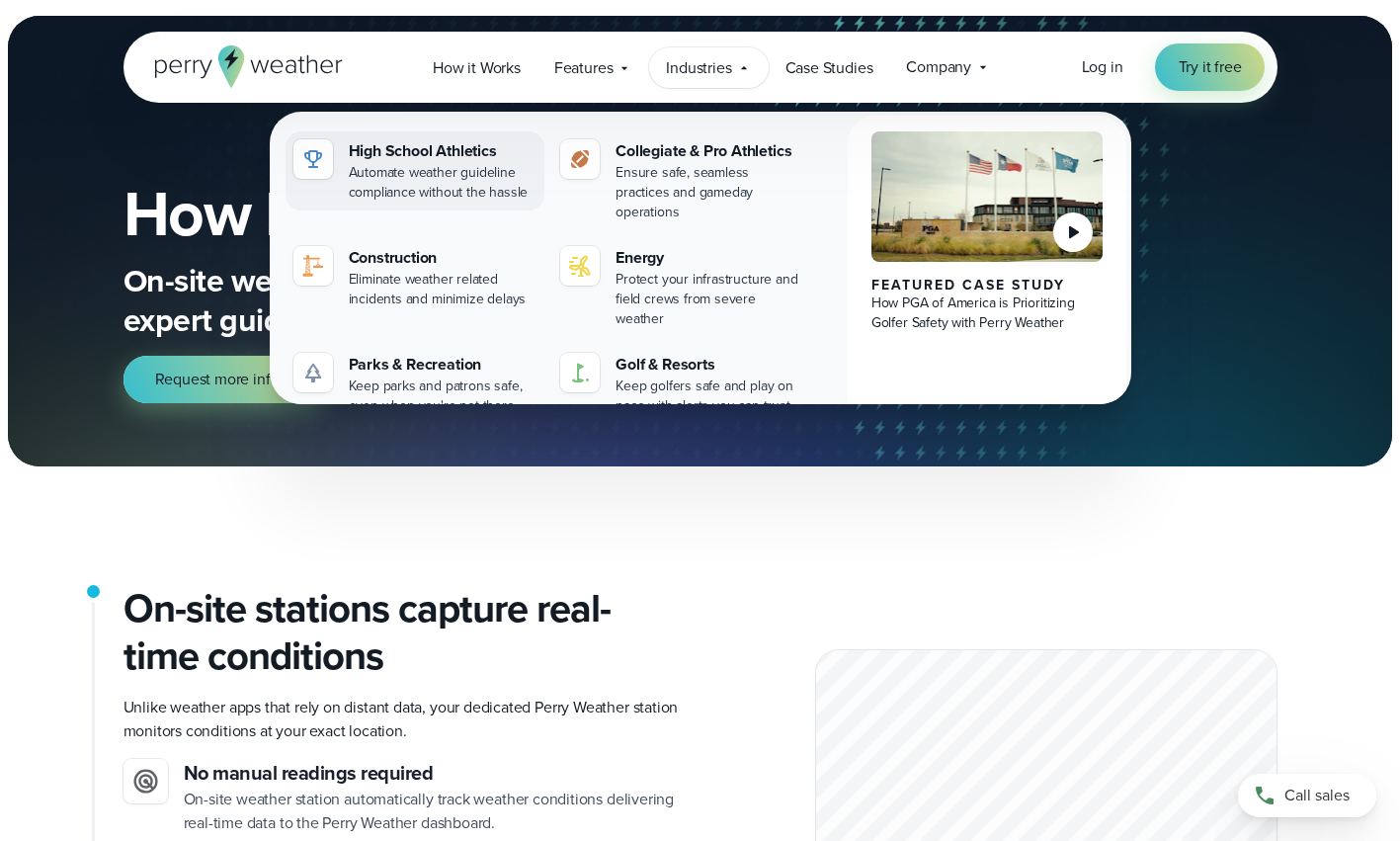 click on "High School Athletics" at bounding box center (443, 151) 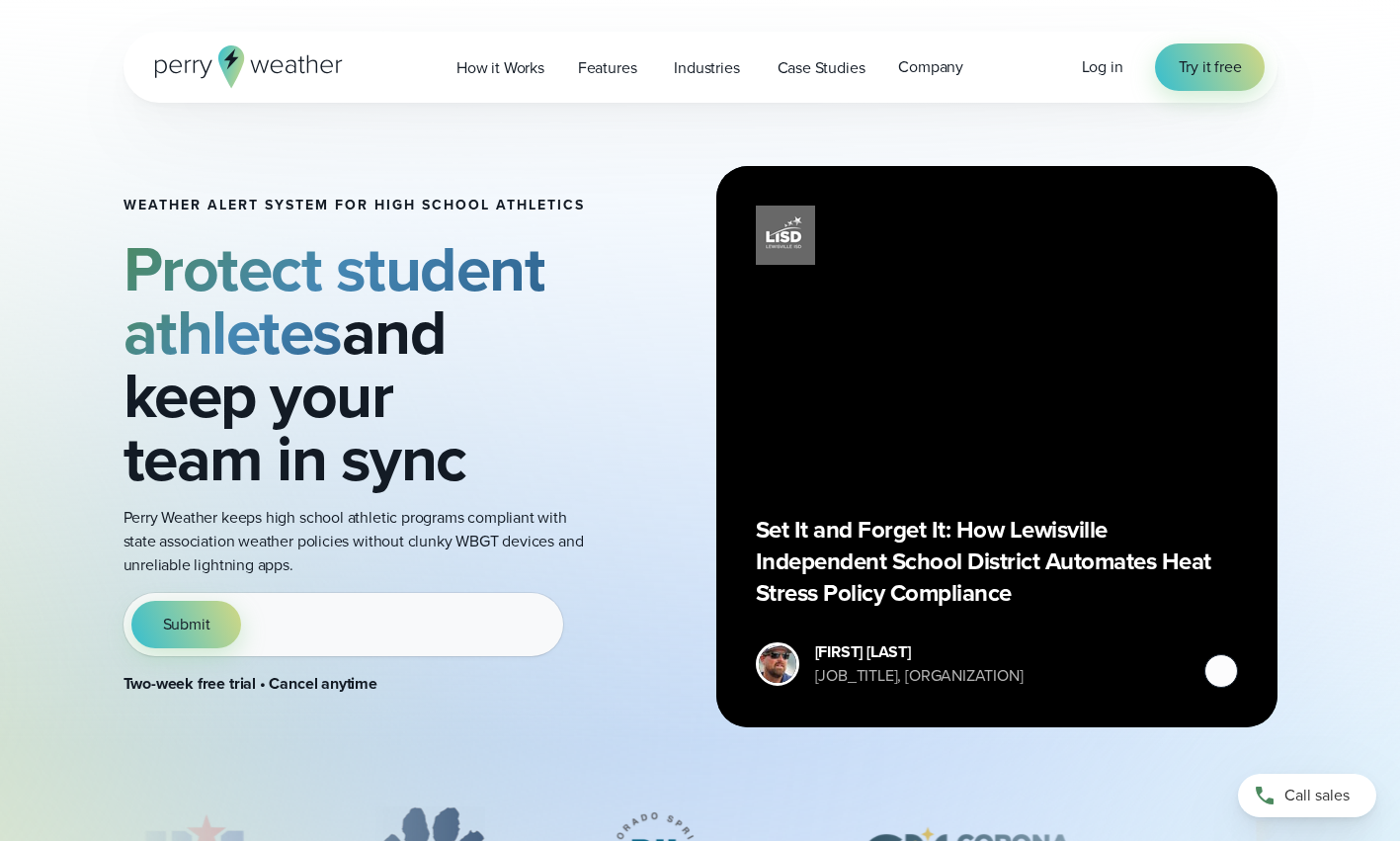 scroll, scrollTop: 0, scrollLeft: 0, axis: both 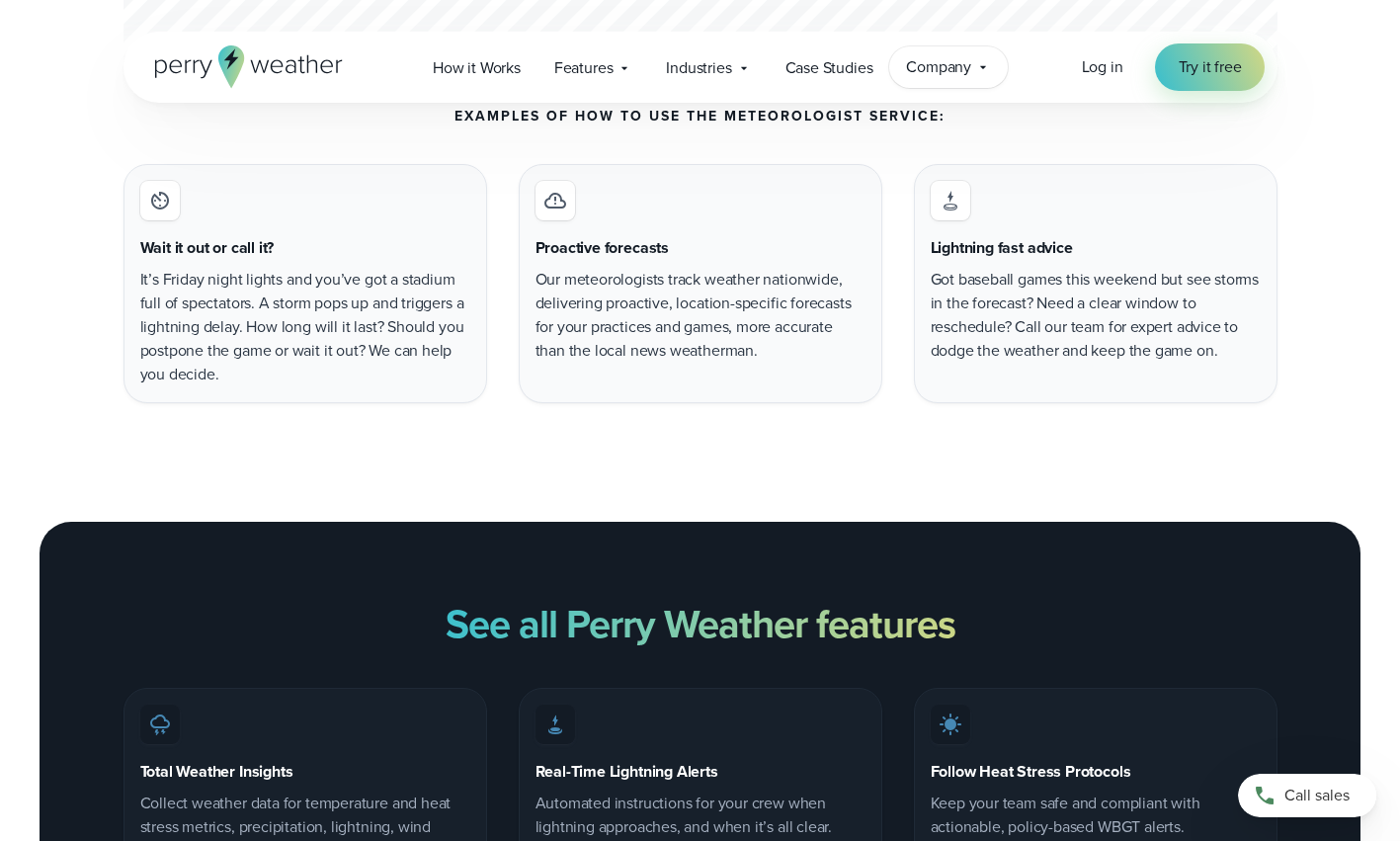 click on "Company" at bounding box center (939, 67) 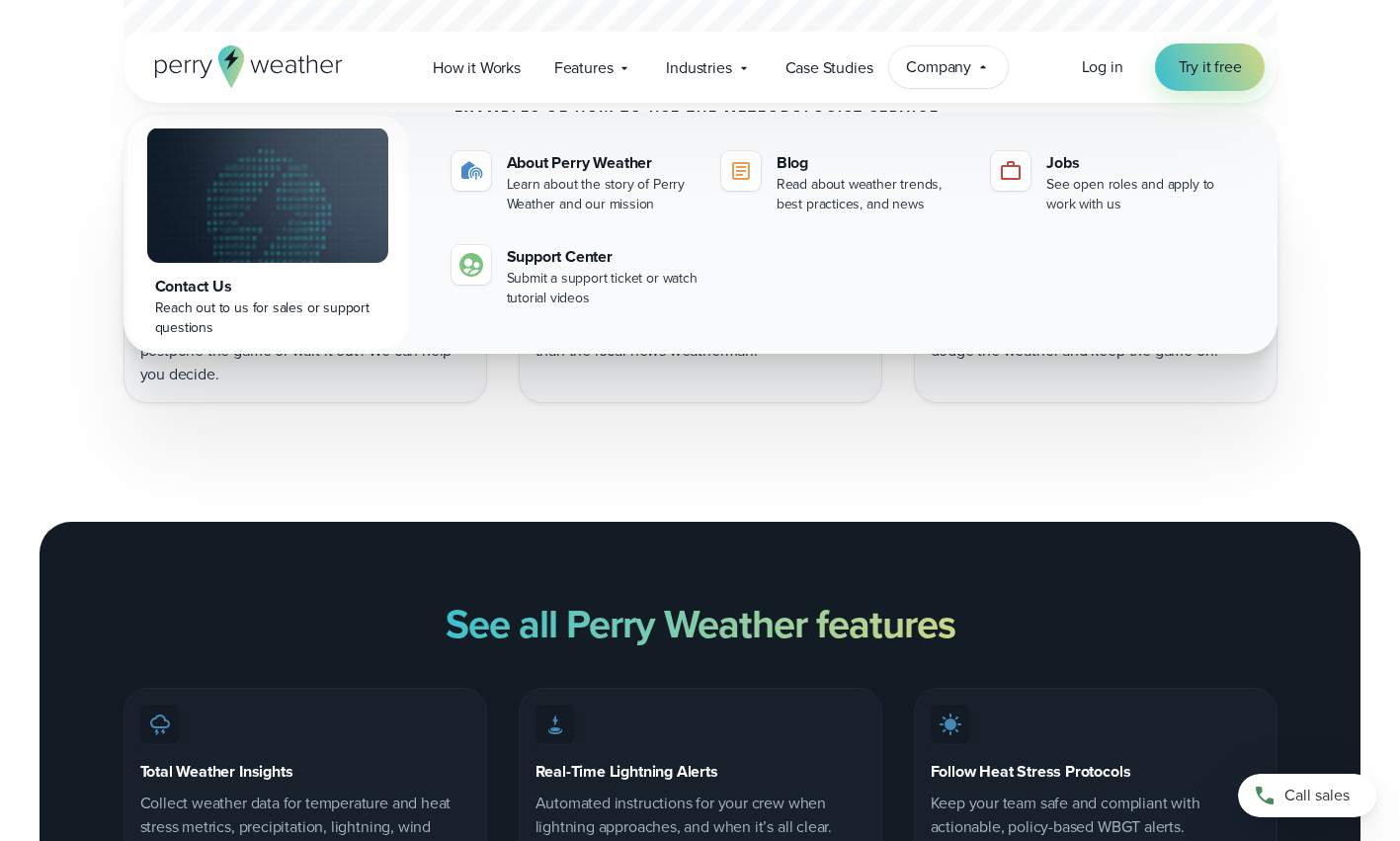 click on "Company" at bounding box center [939, 67] 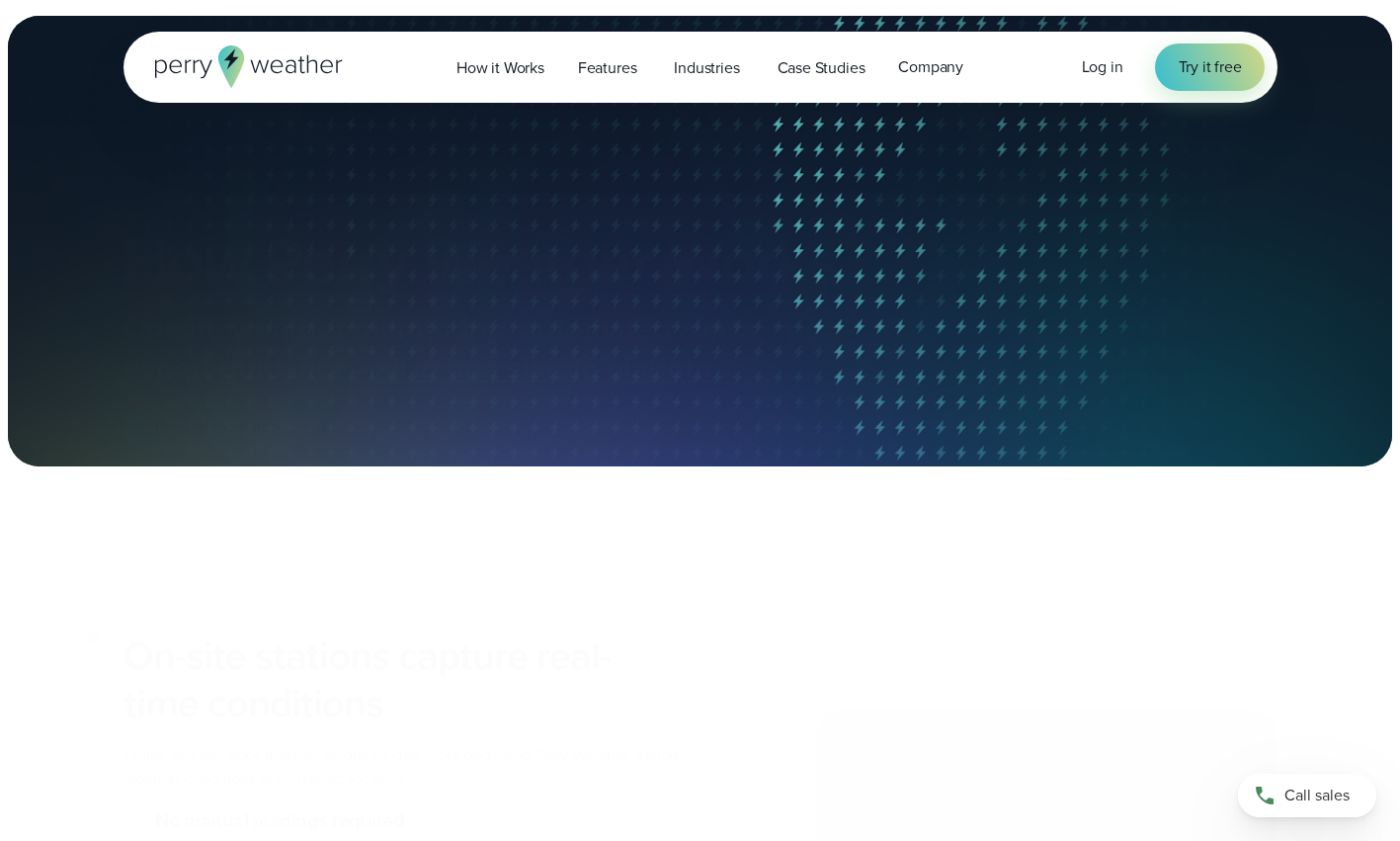 scroll, scrollTop: 0, scrollLeft: 0, axis: both 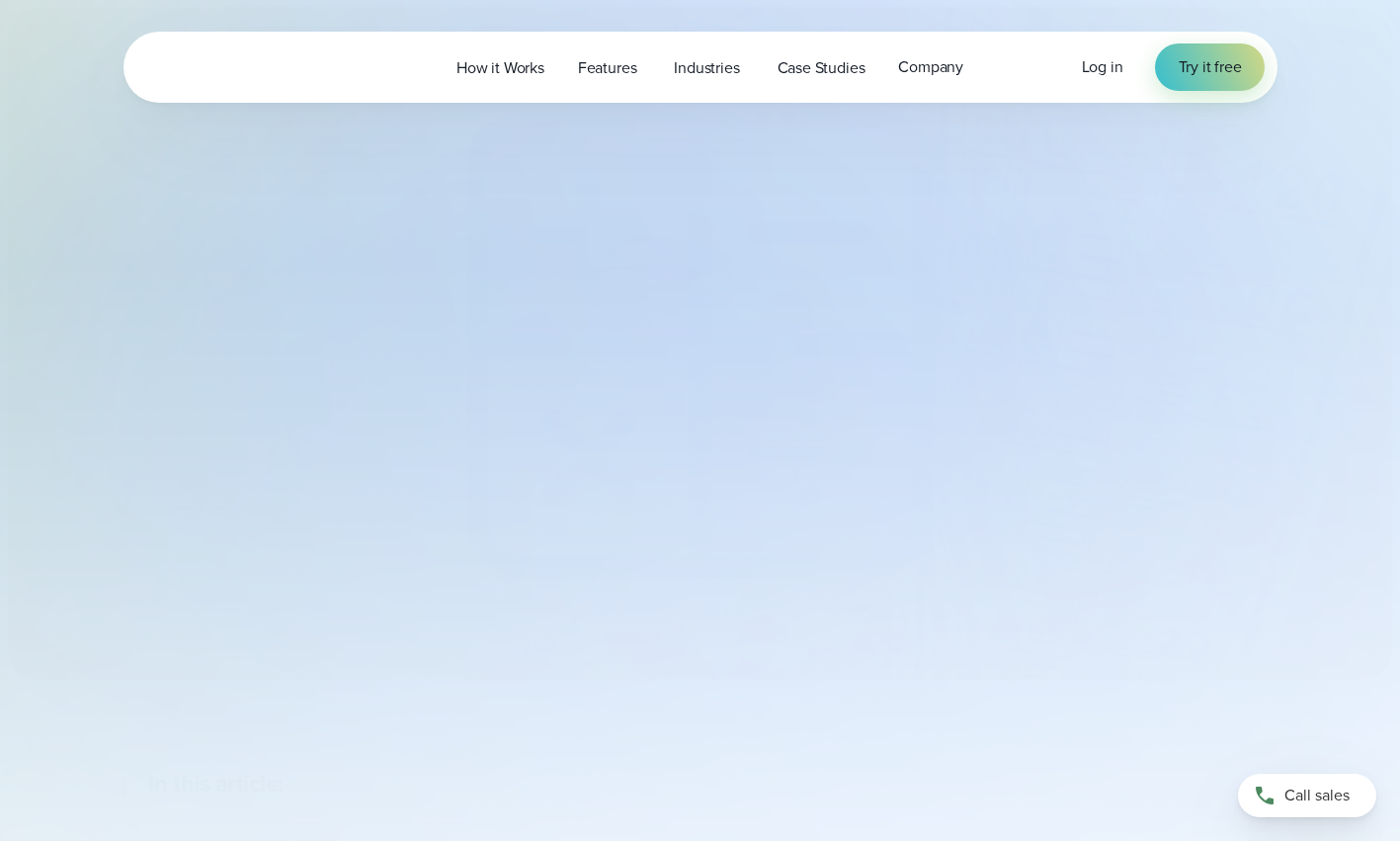 select on "***" 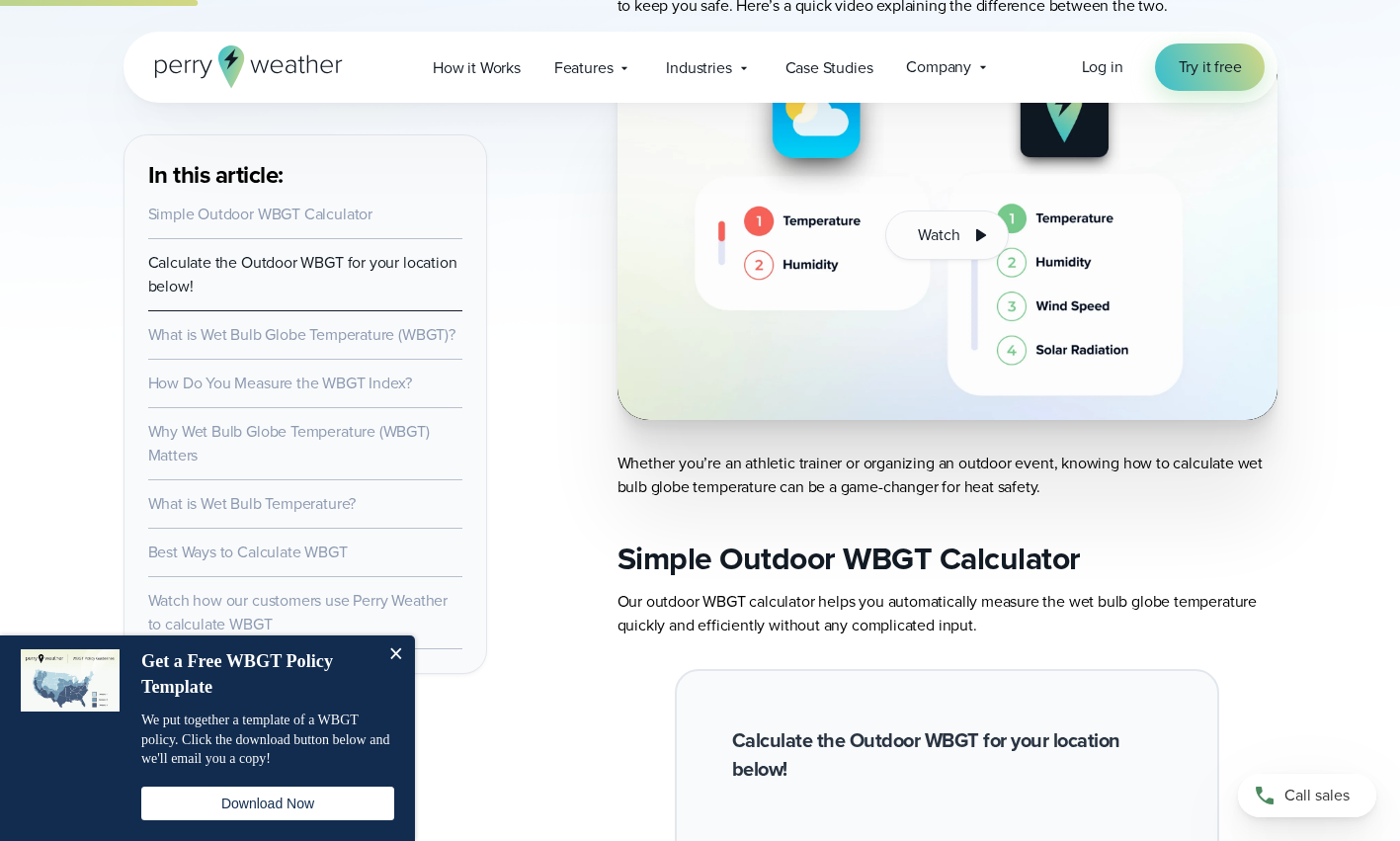 scroll, scrollTop: 996, scrollLeft: 0, axis: vertical 